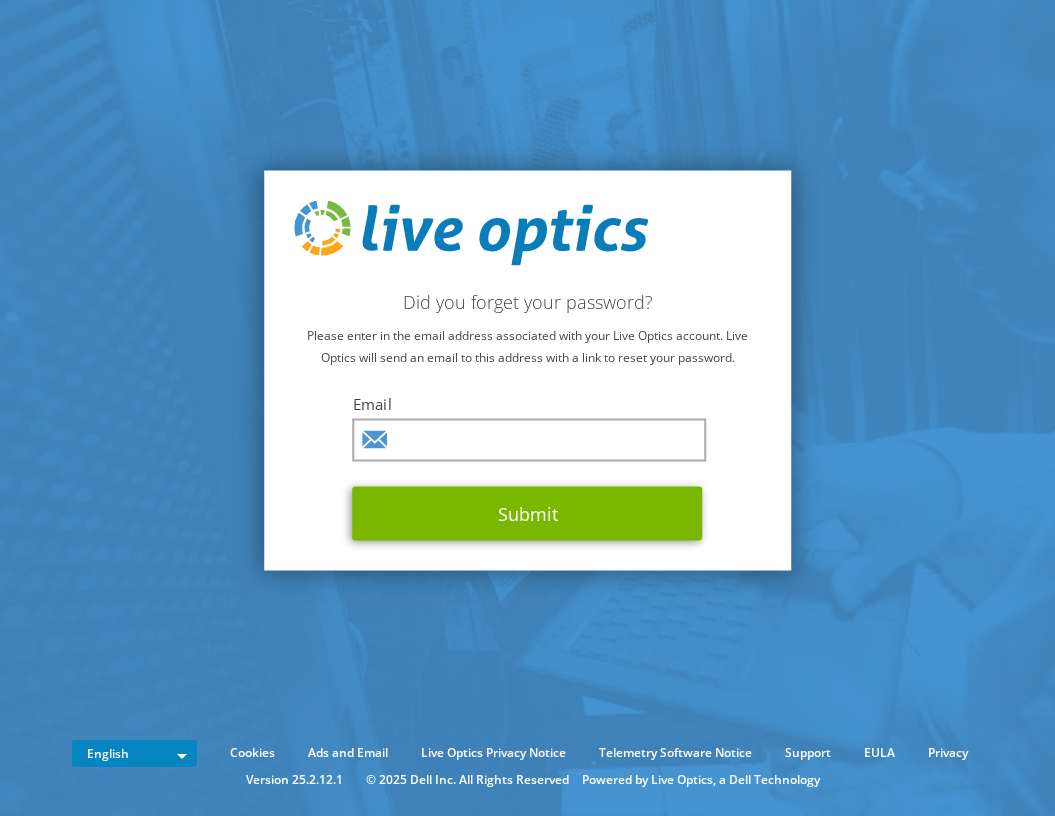 scroll, scrollTop: 0, scrollLeft: 0, axis: both 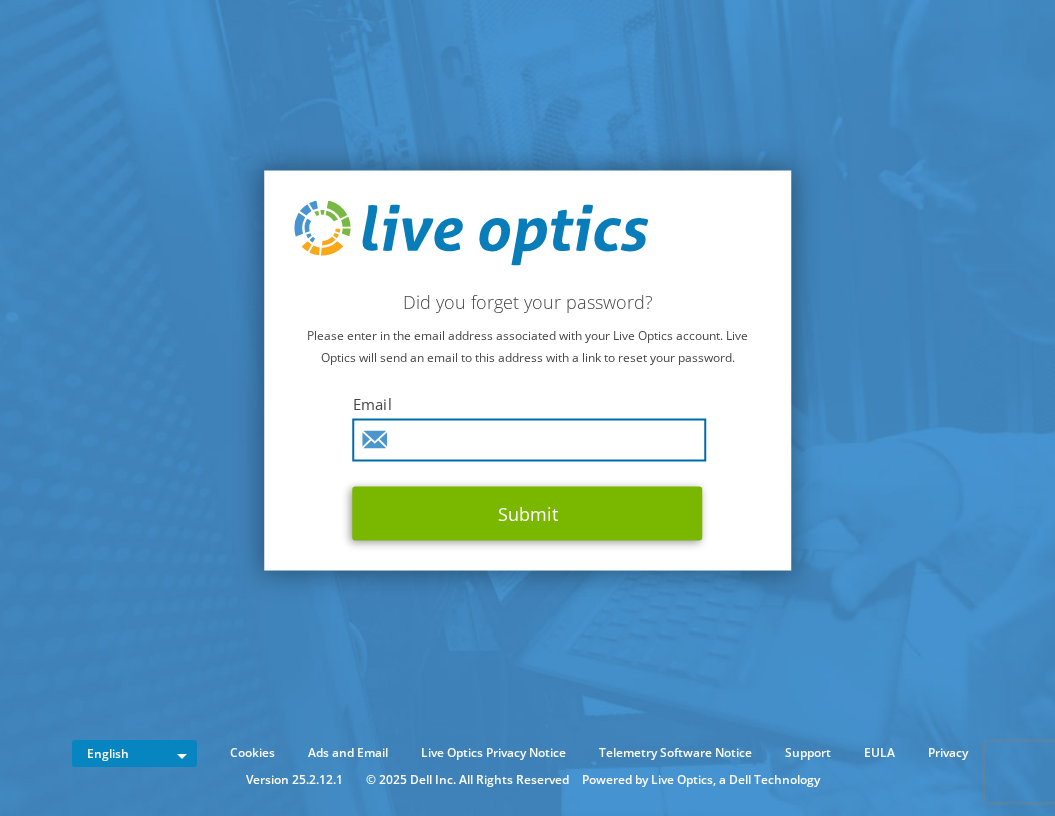 click at bounding box center (530, 440) 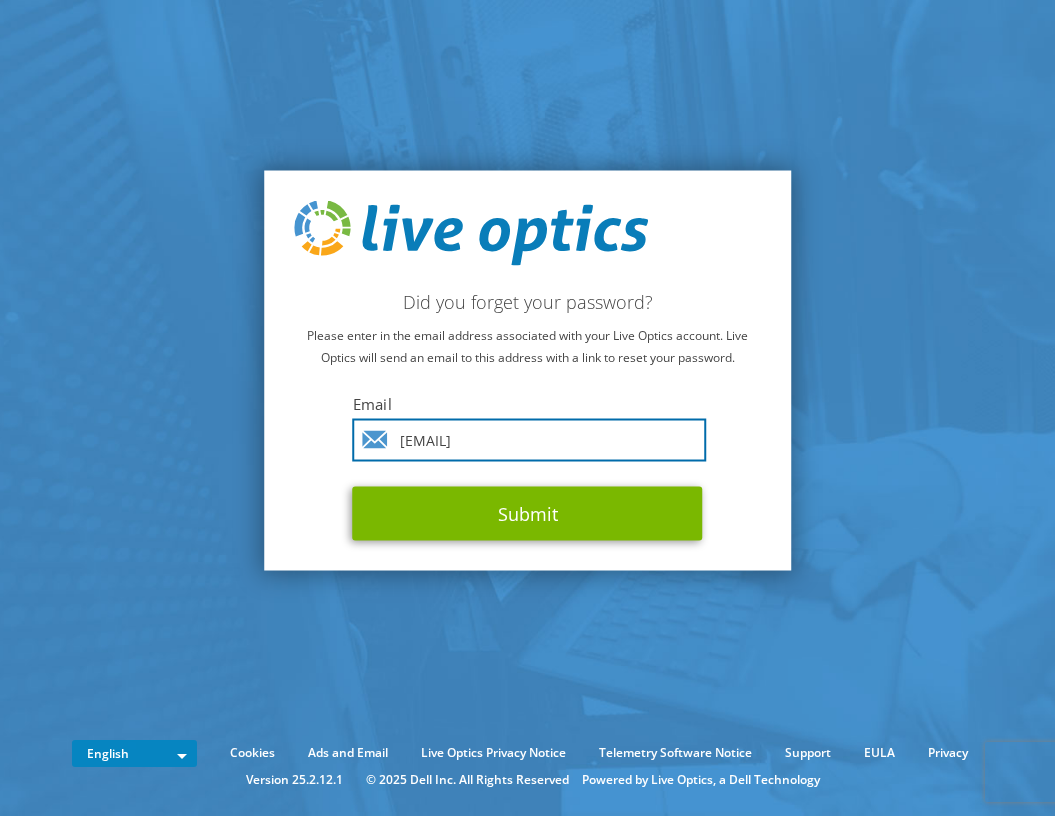 type on "tod.sellheim@fiserv.com" 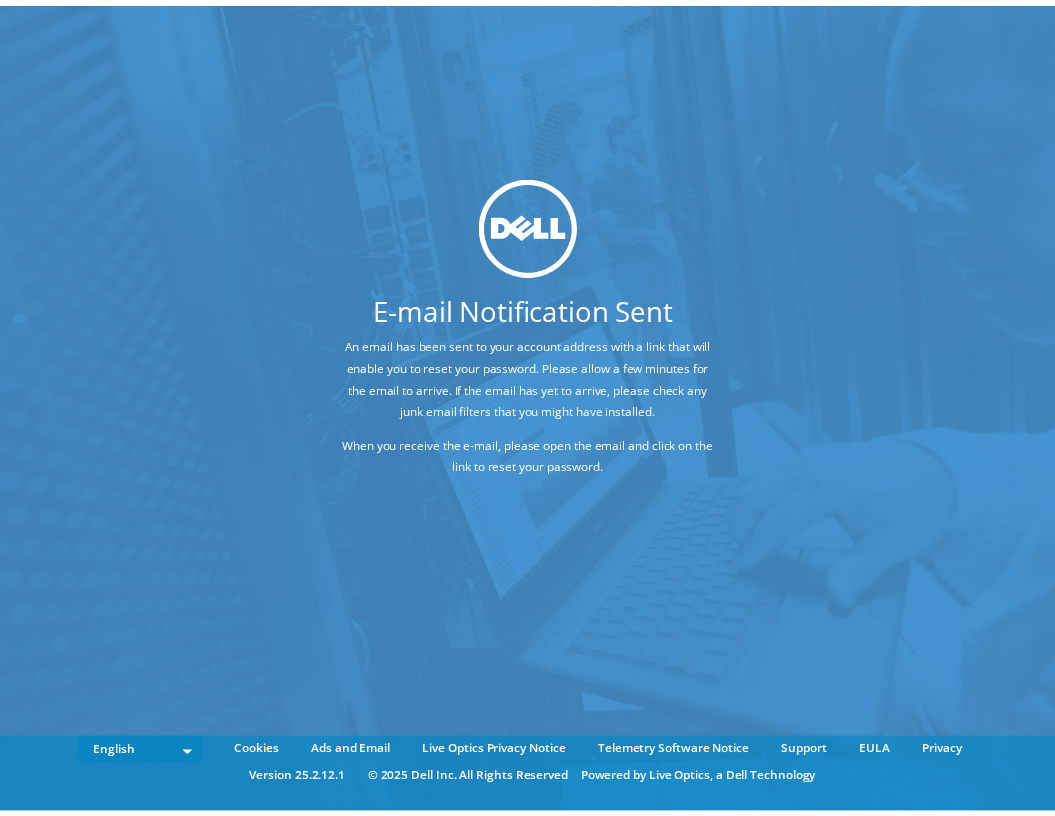scroll, scrollTop: 0, scrollLeft: 0, axis: both 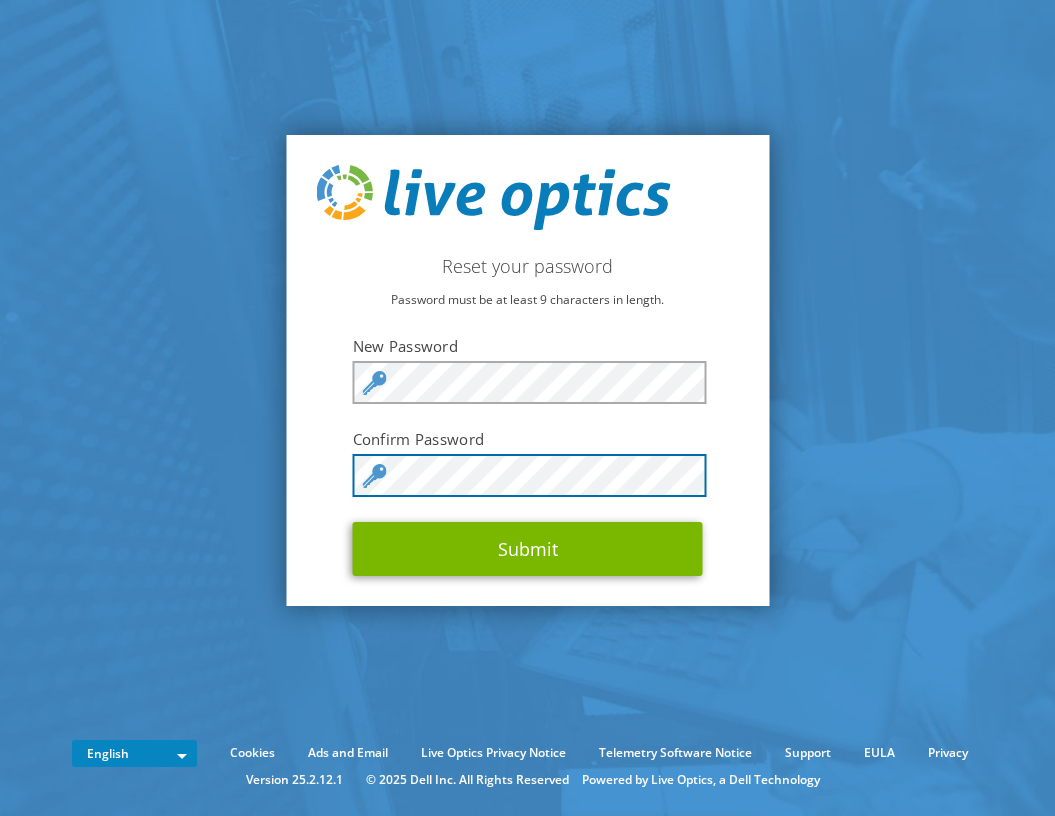click on "Submit" at bounding box center [528, 549] 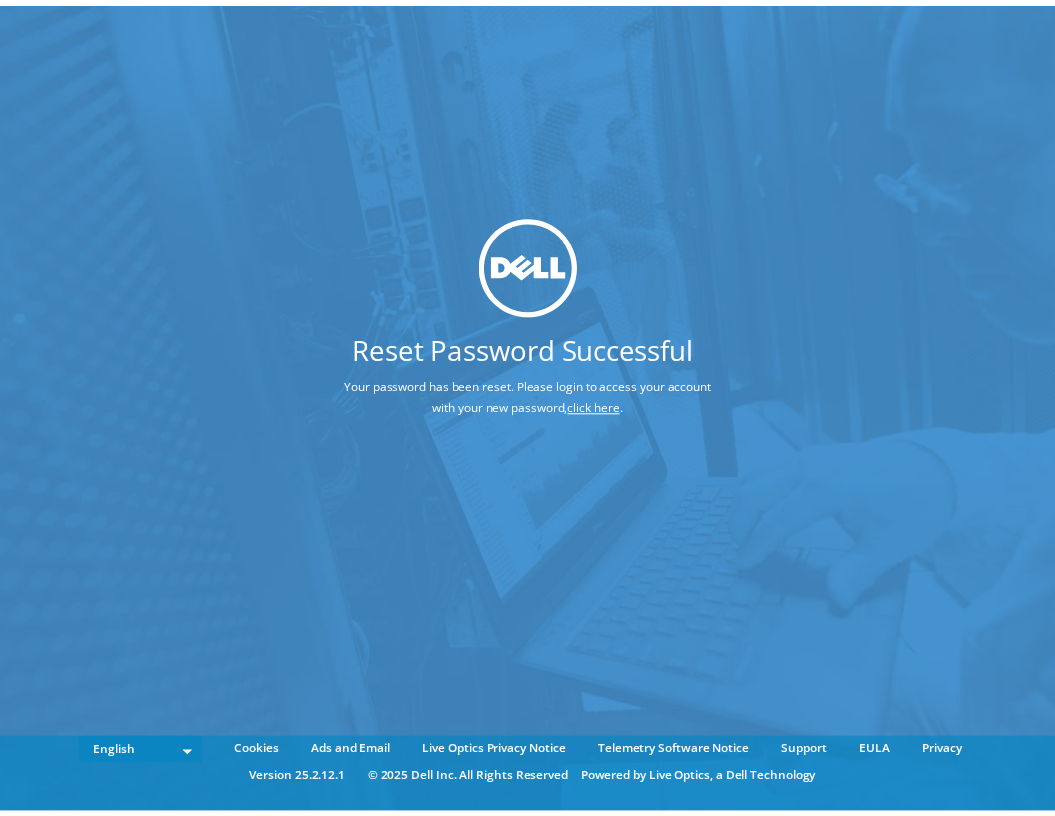 scroll, scrollTop: 0, scrollLeft: 0, axis: both 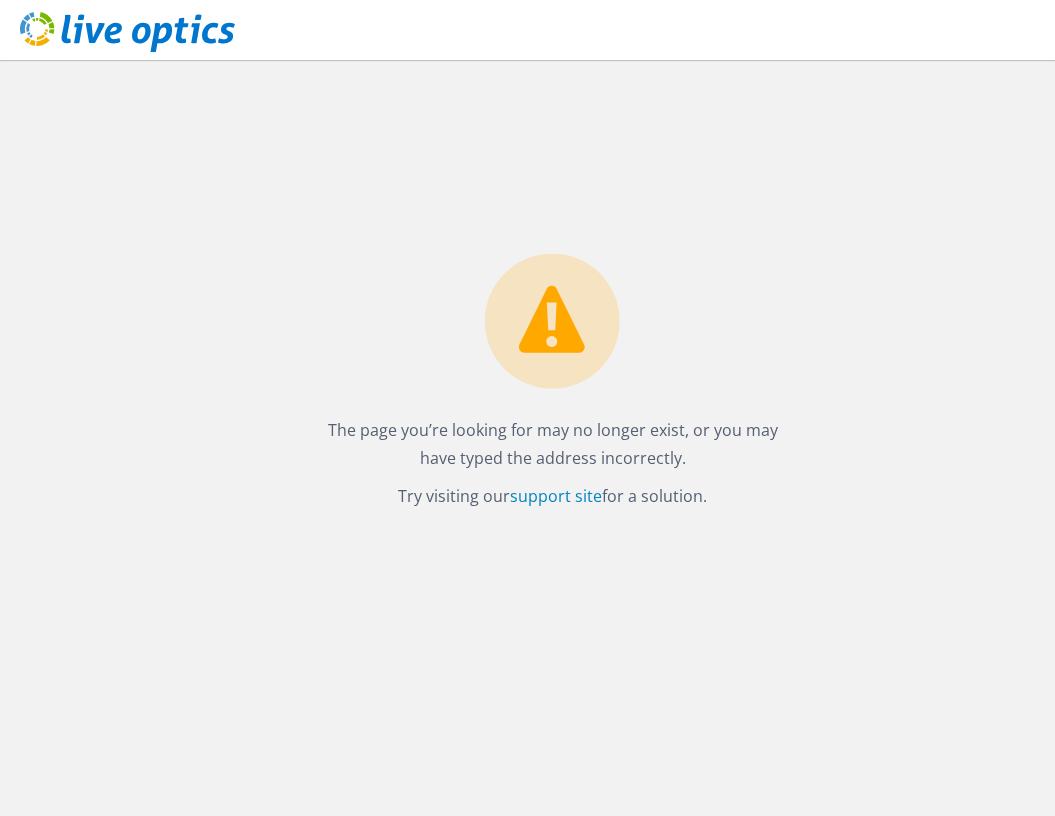 click 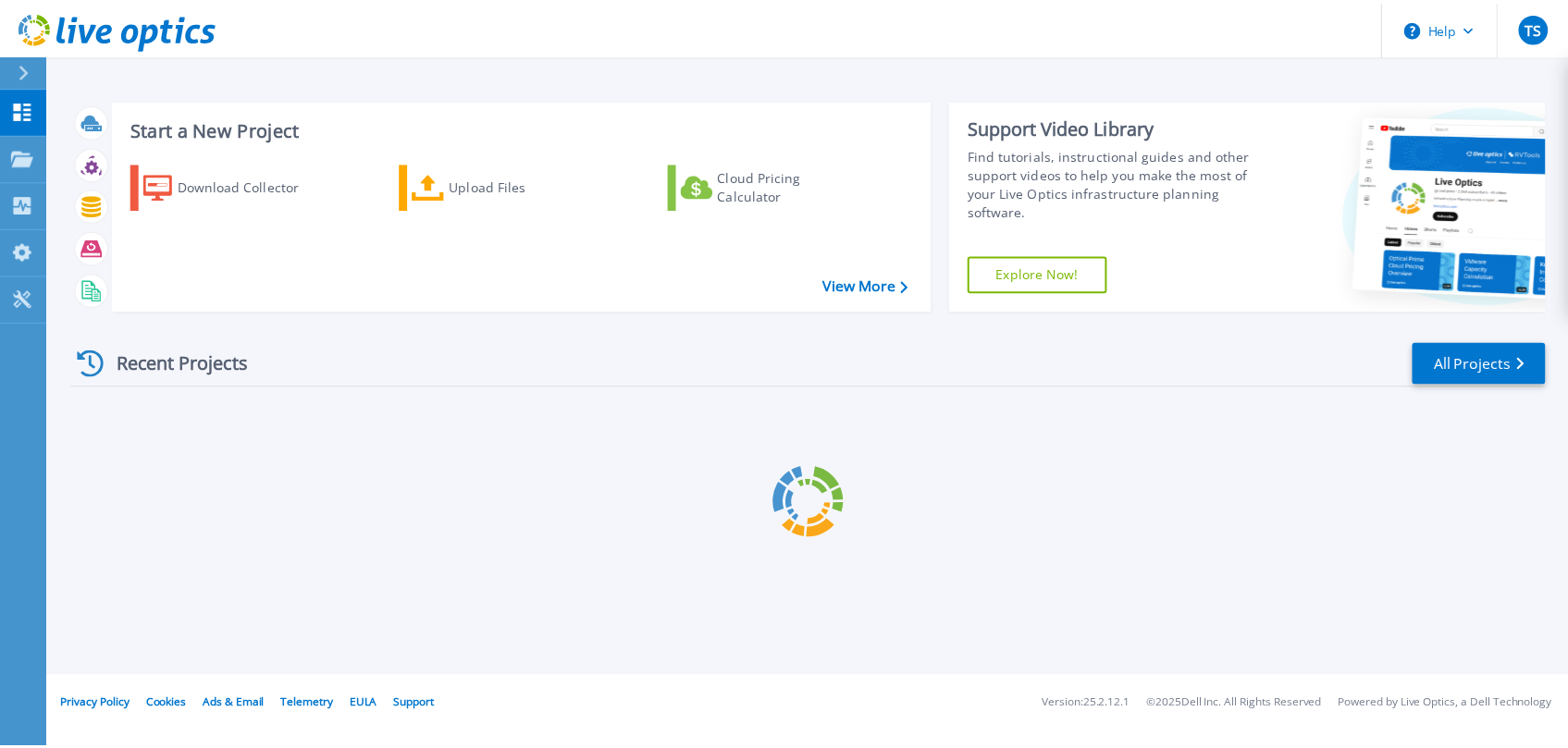 scroll, scrollTop: 0, scrollLeft: 0, axis: both 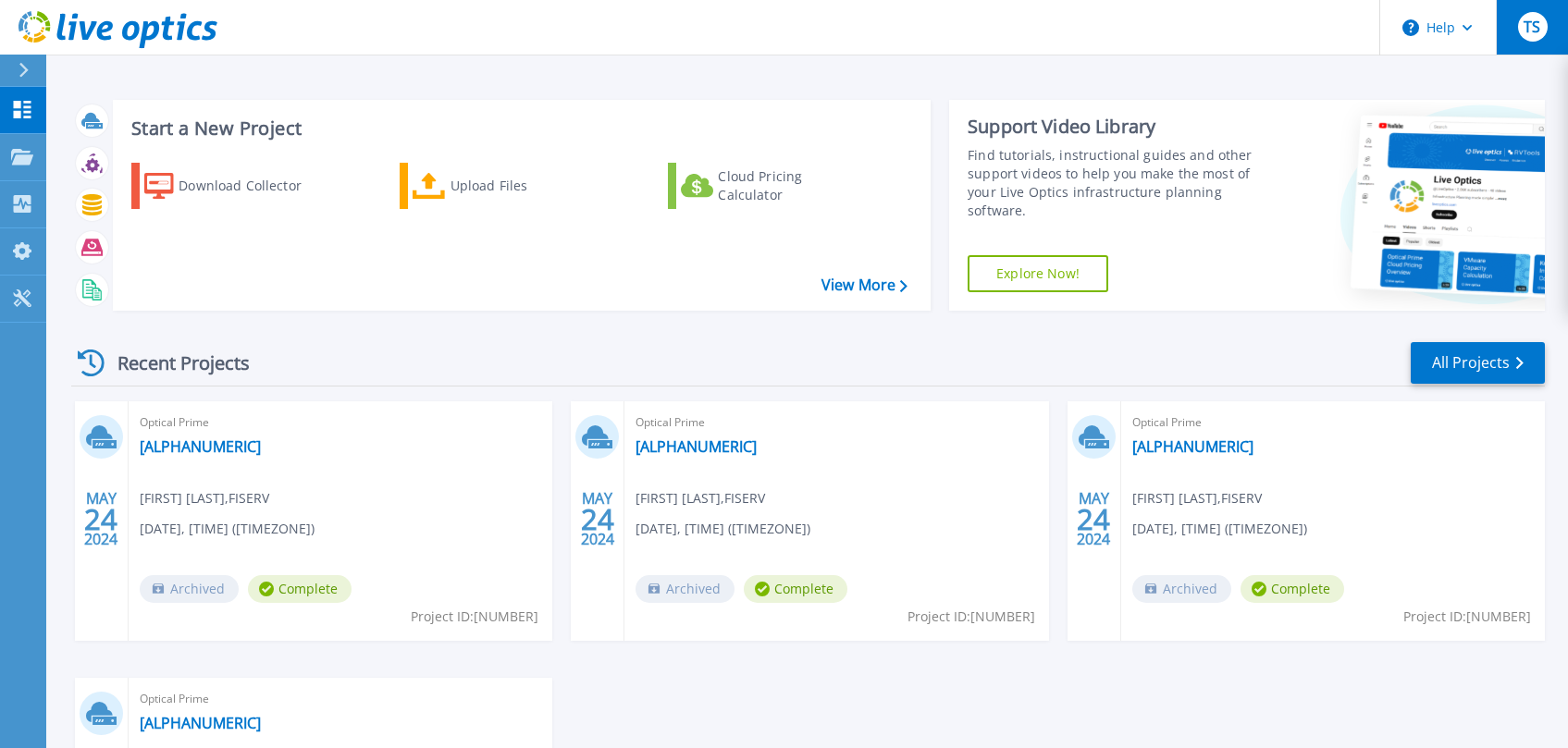 click on "TS" at bounding box center [1532, 27] 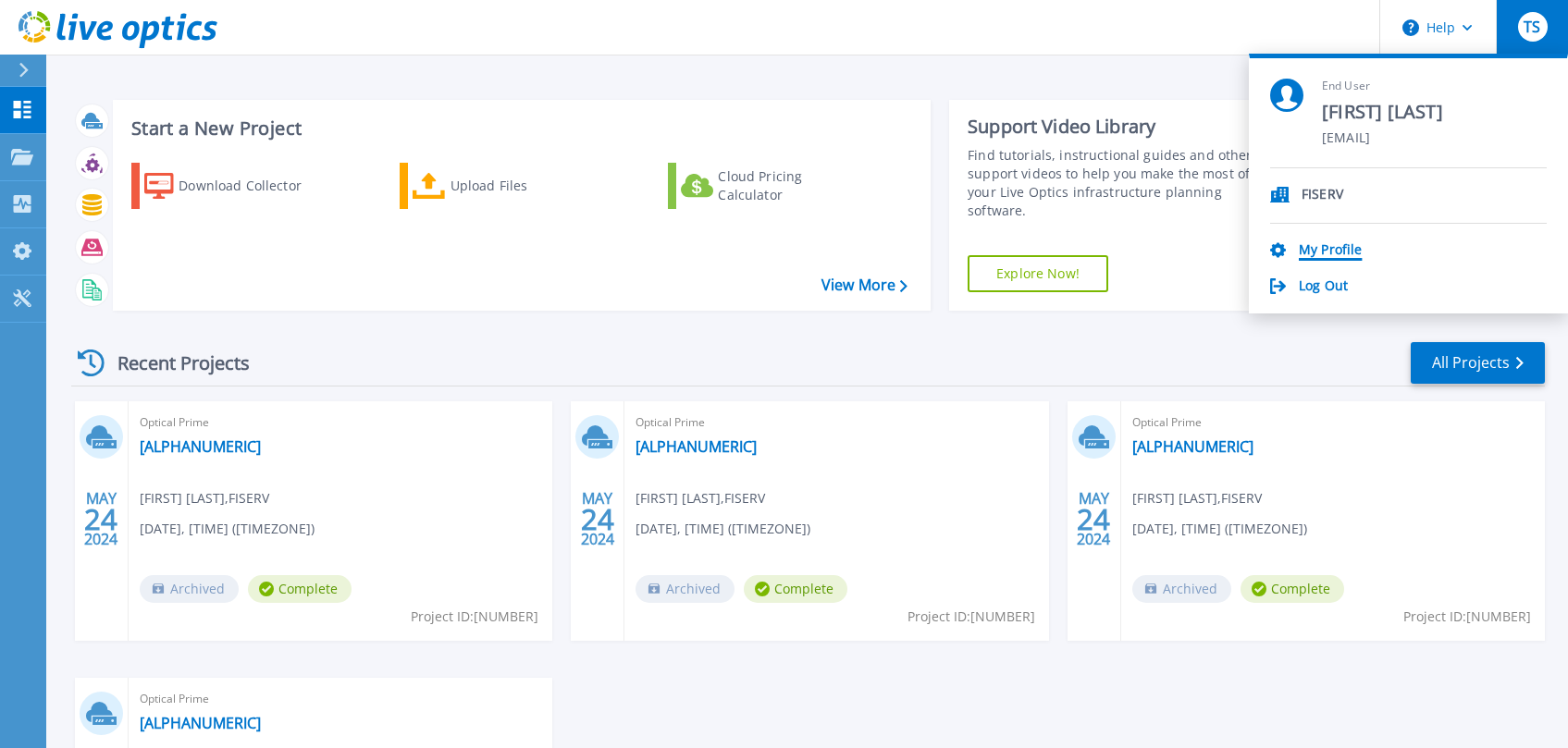 click on "My Profile" at bounding box center (1330, 251) 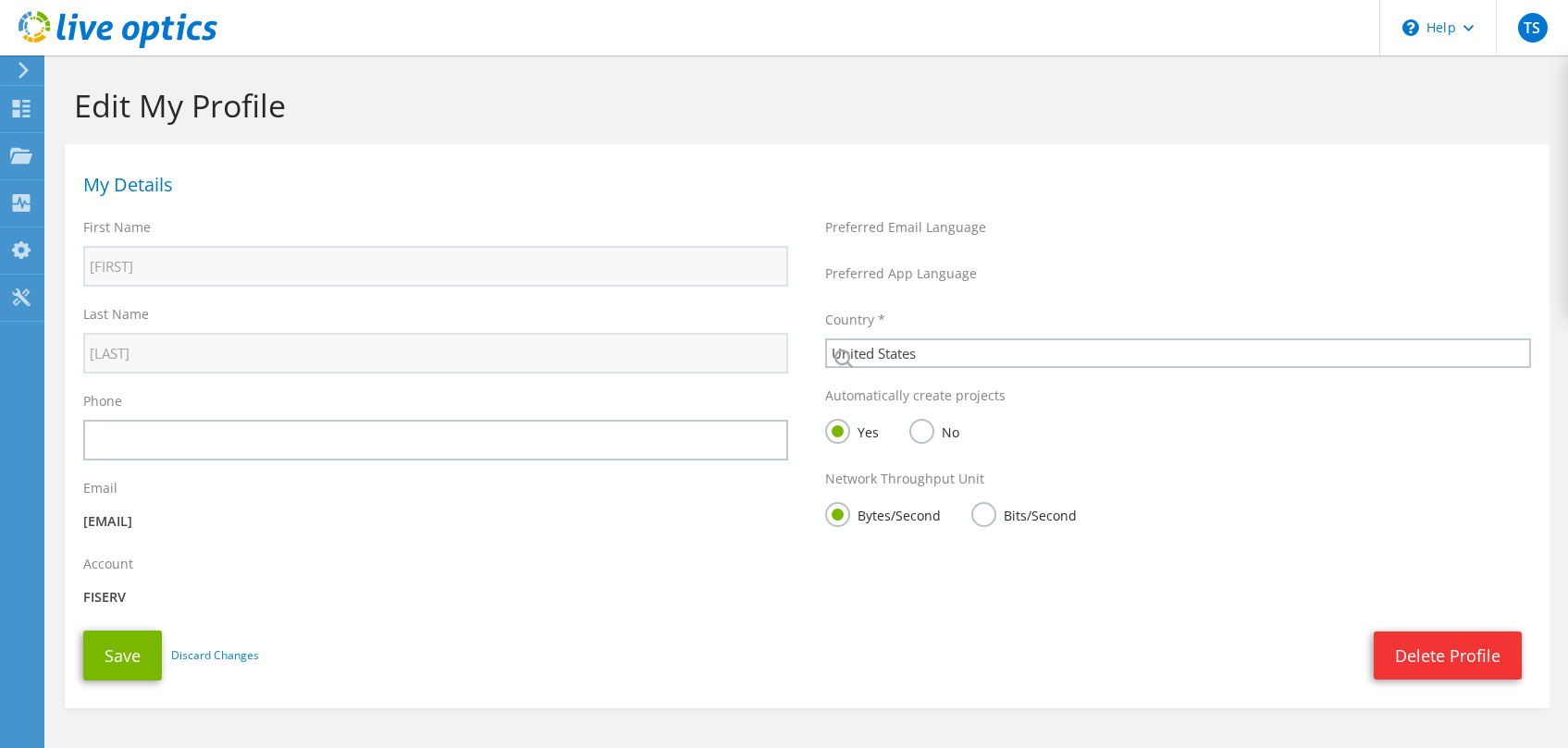 select on "224" 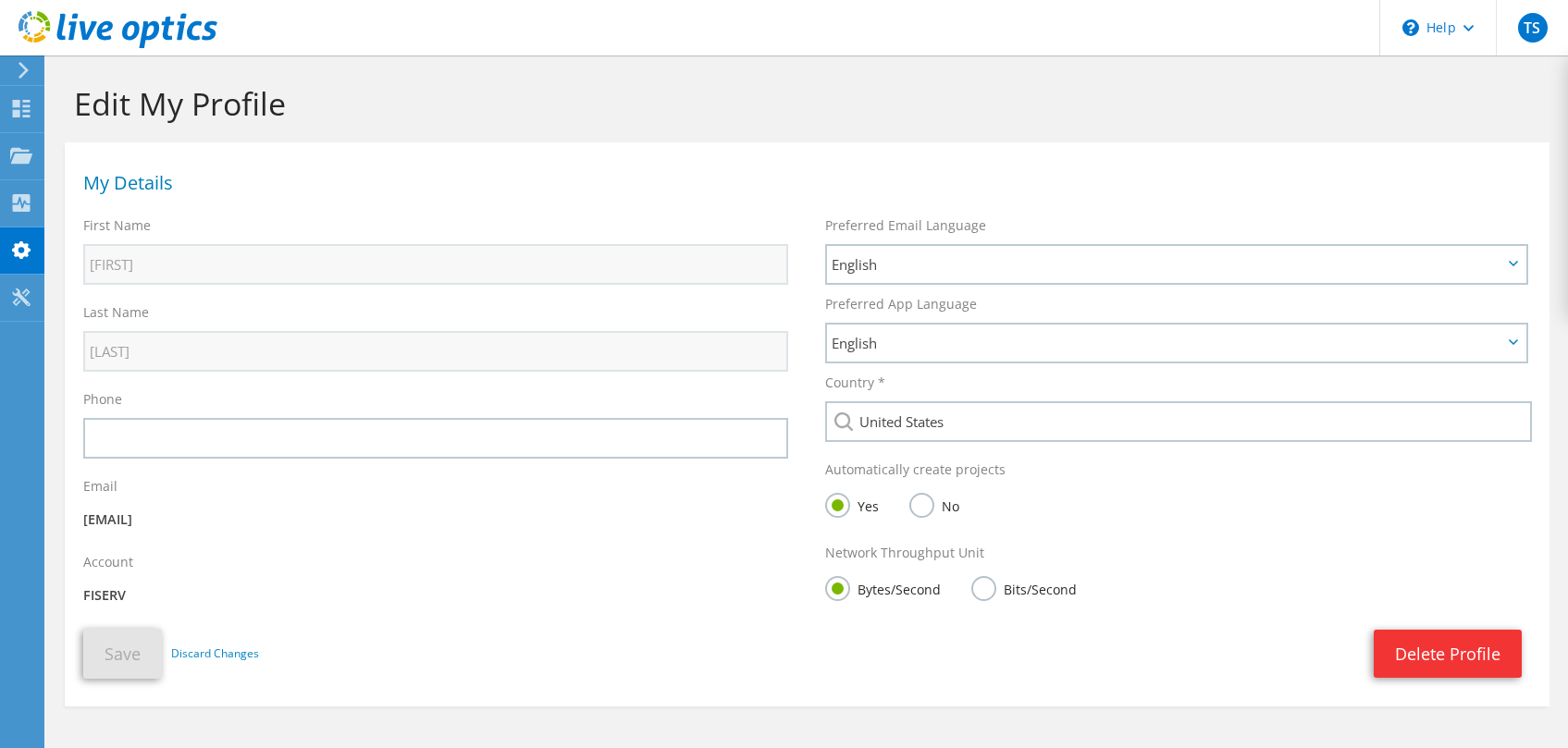 scroll, scrollTop: 0, scrollLeft: 0, axis: both 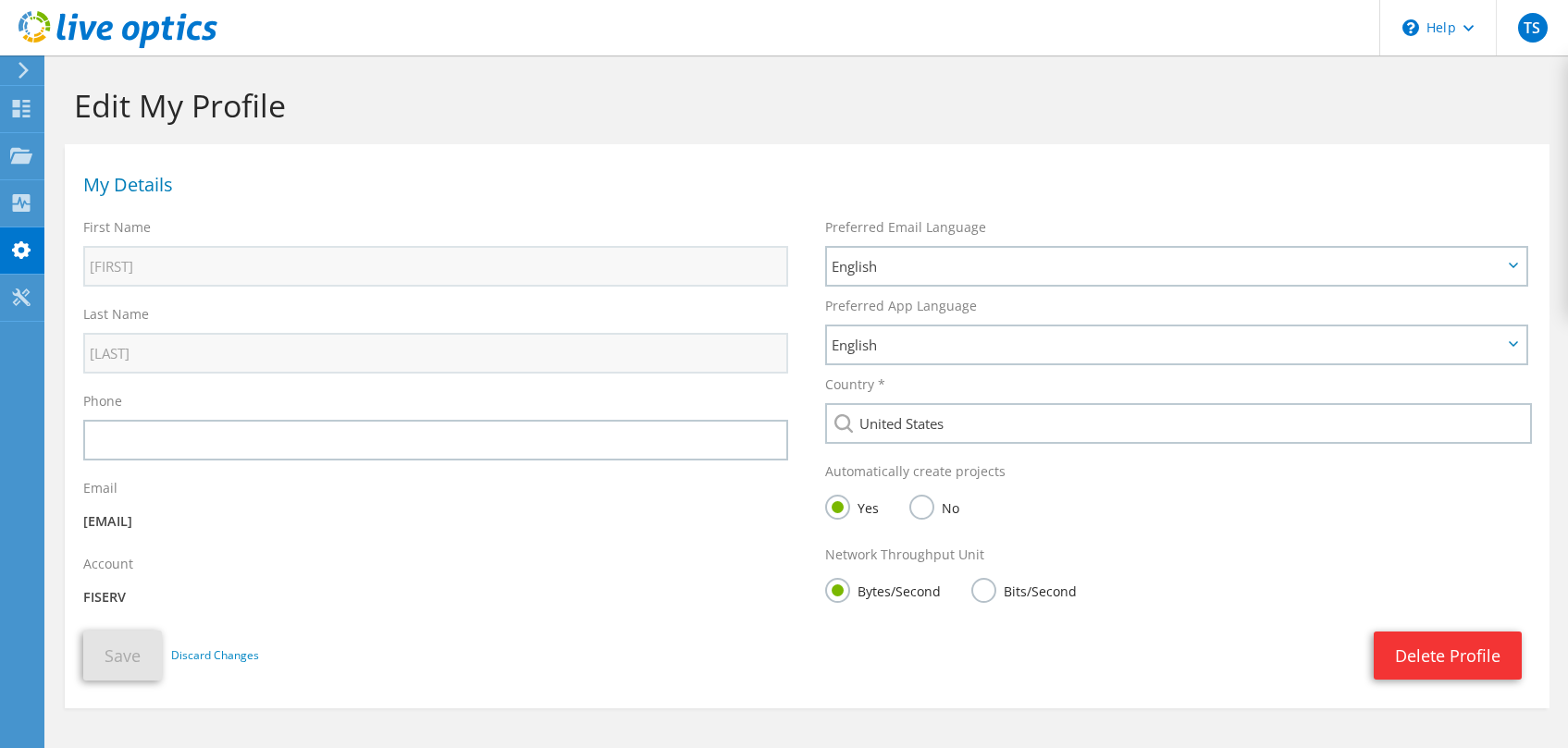 click at bounding box center (20, 70) 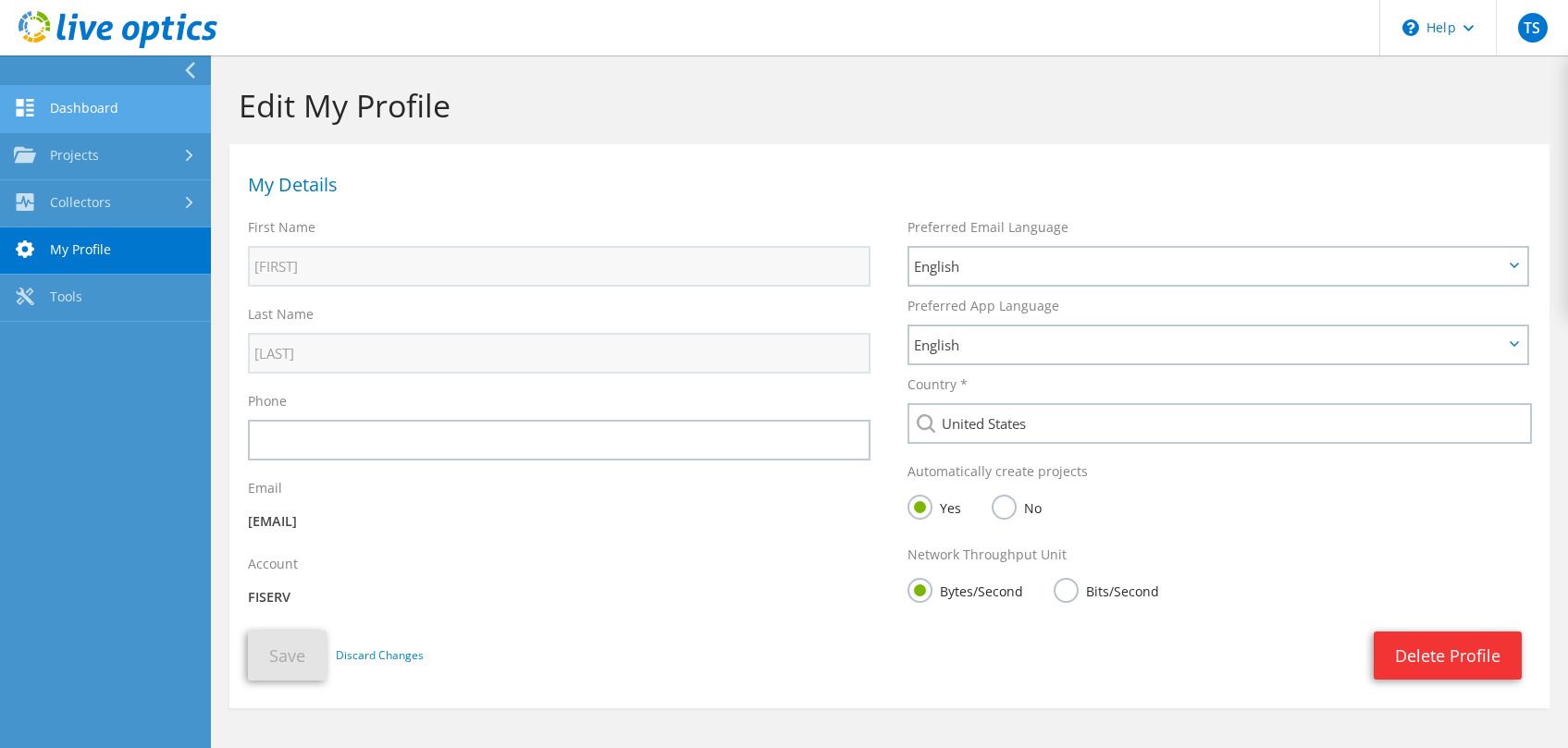 click on "Dashboard" at bounding box center (105, 109) 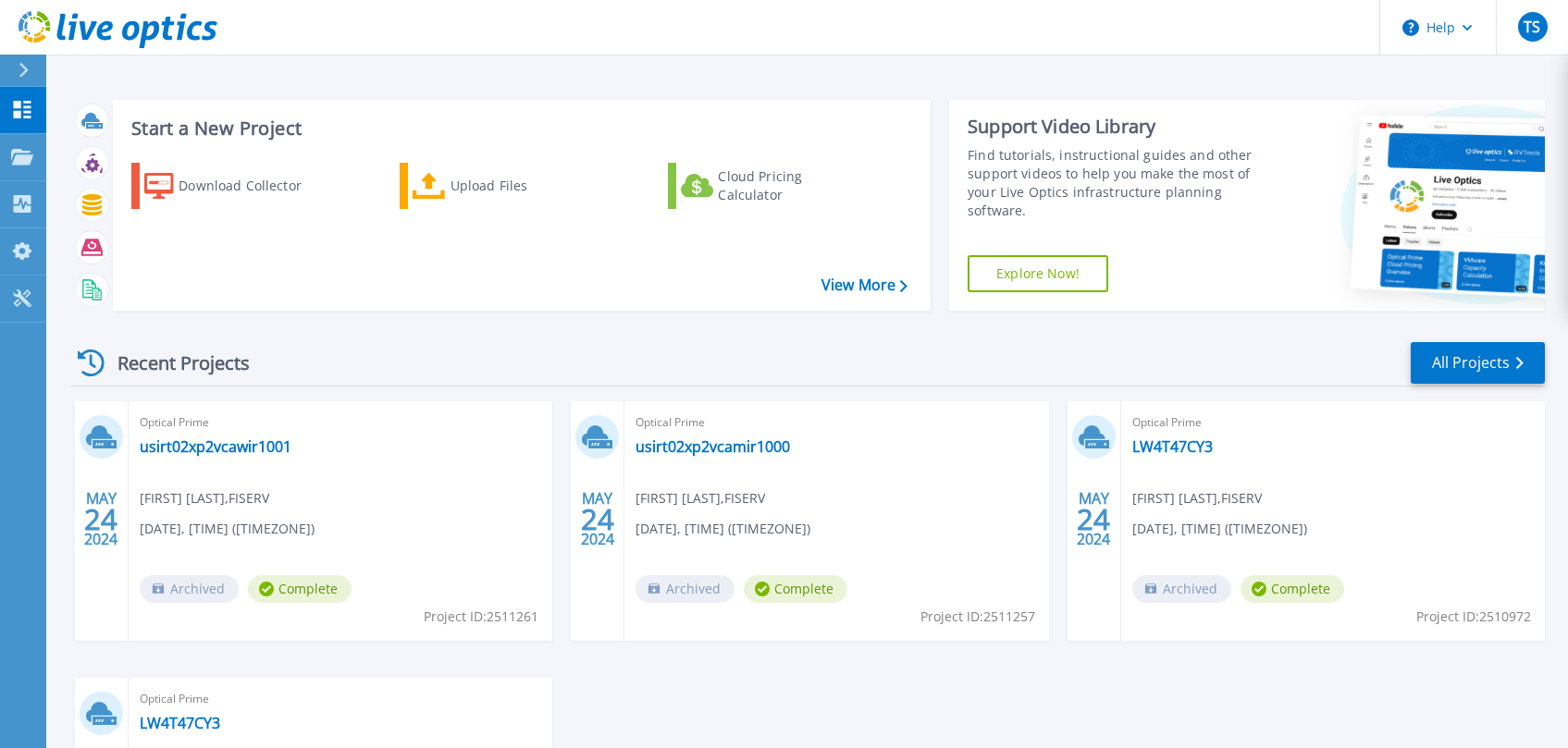scroll, scrollTop: 276, scrollLeft: 0, axis: vertical 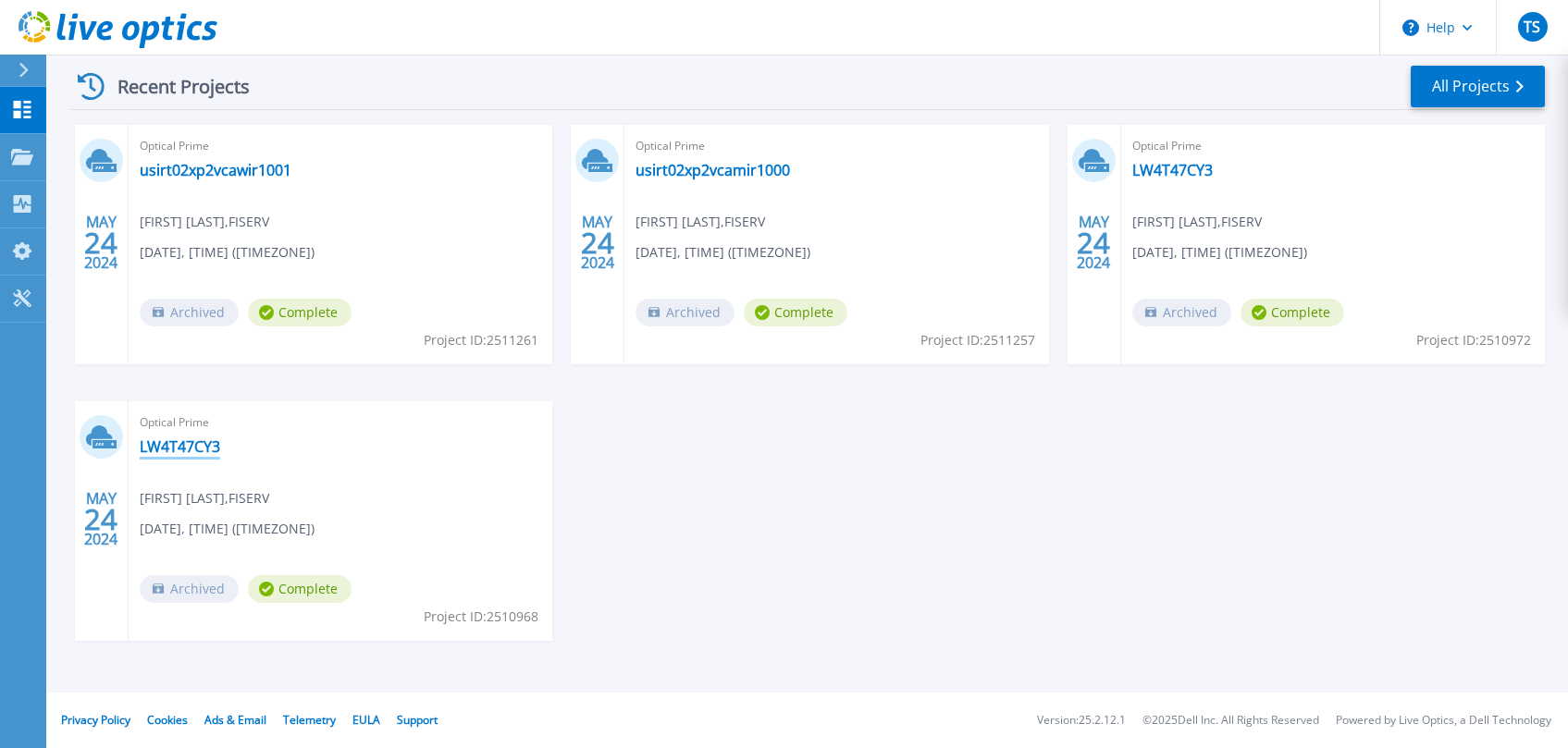 click on "LW4T47CY3" at bounding box center (179, 447) 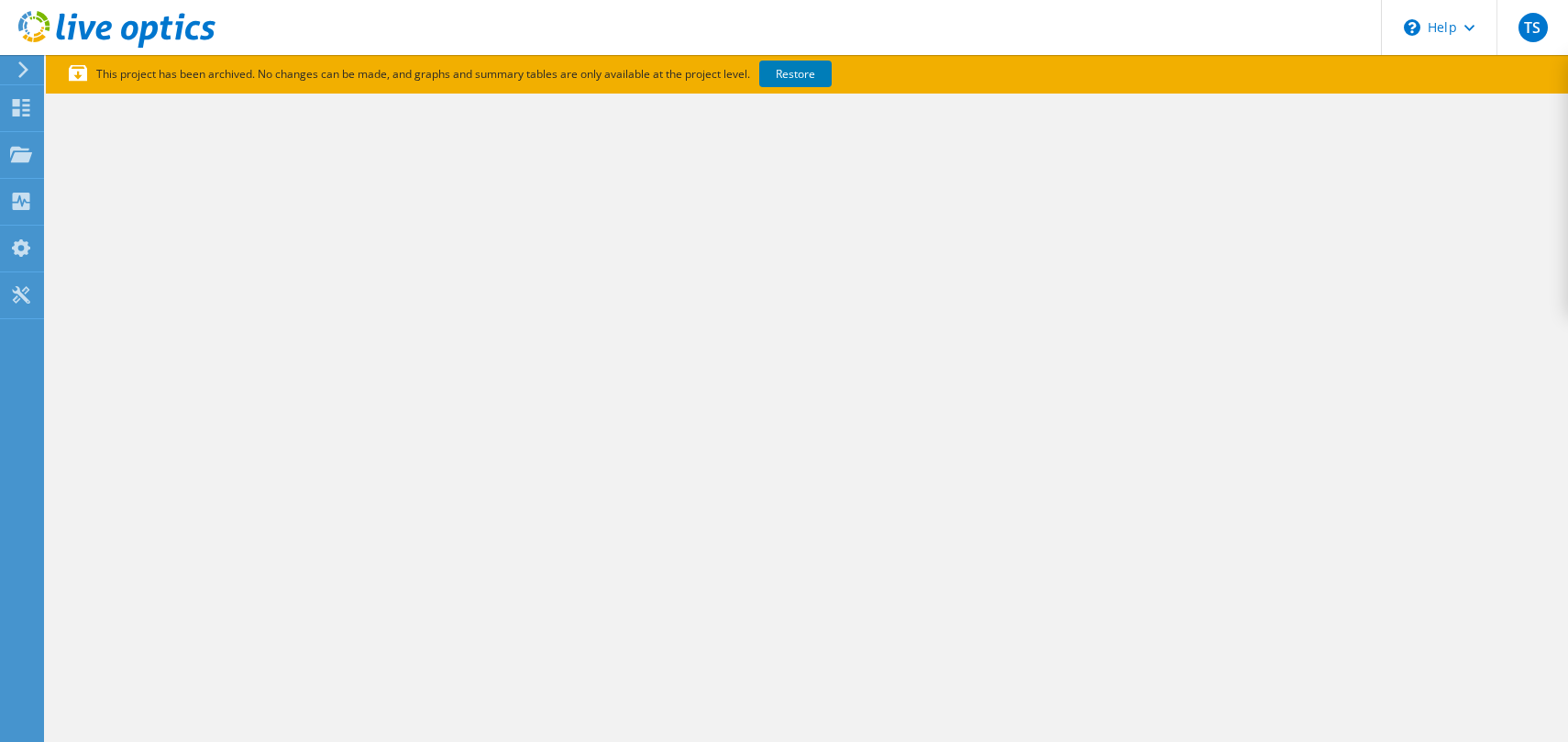 scroll, scrollTop: 0, scrollLeft: 0, axis: both 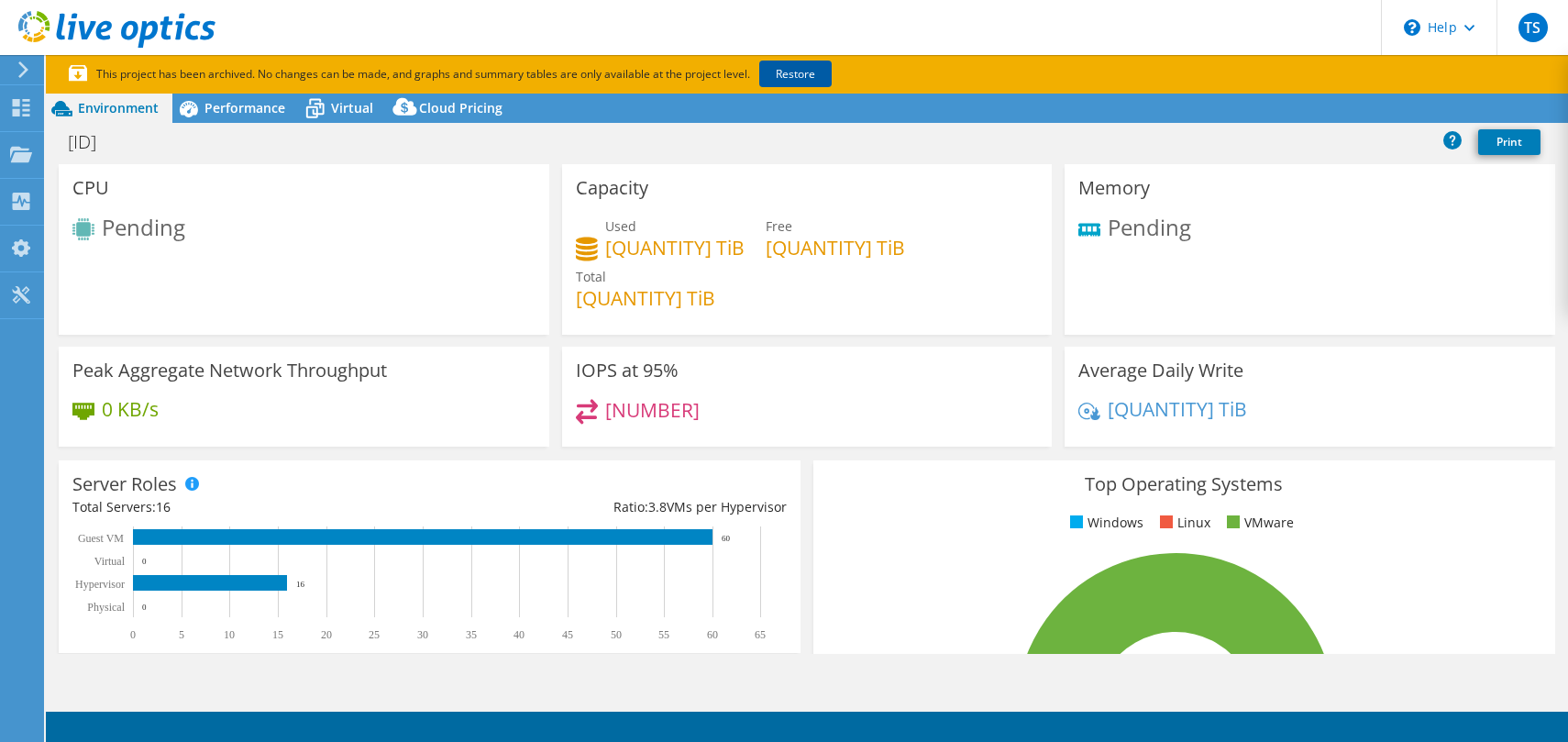 select on "USD" 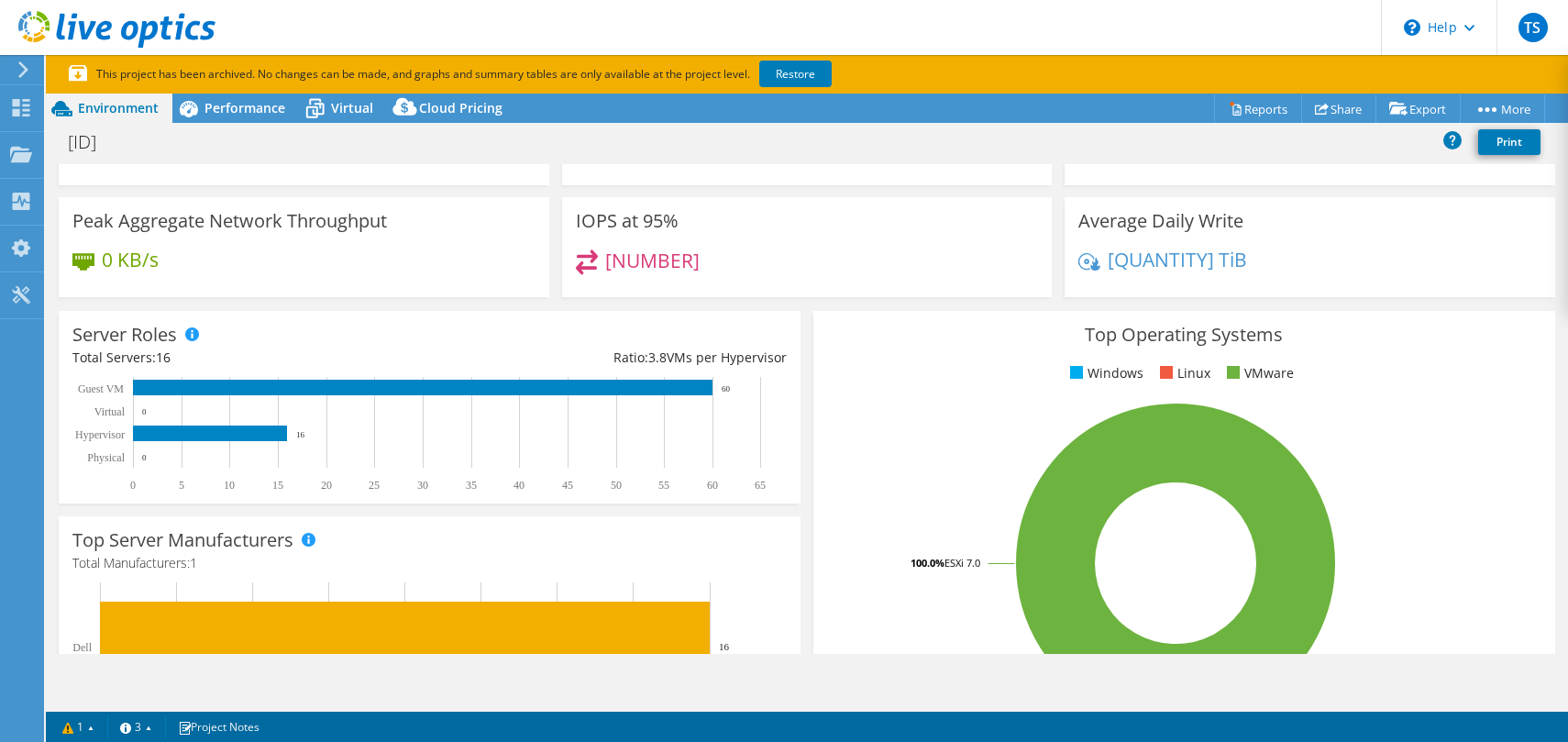 scroll, scrollTop: 0, scrollLeft: 0, axis: both 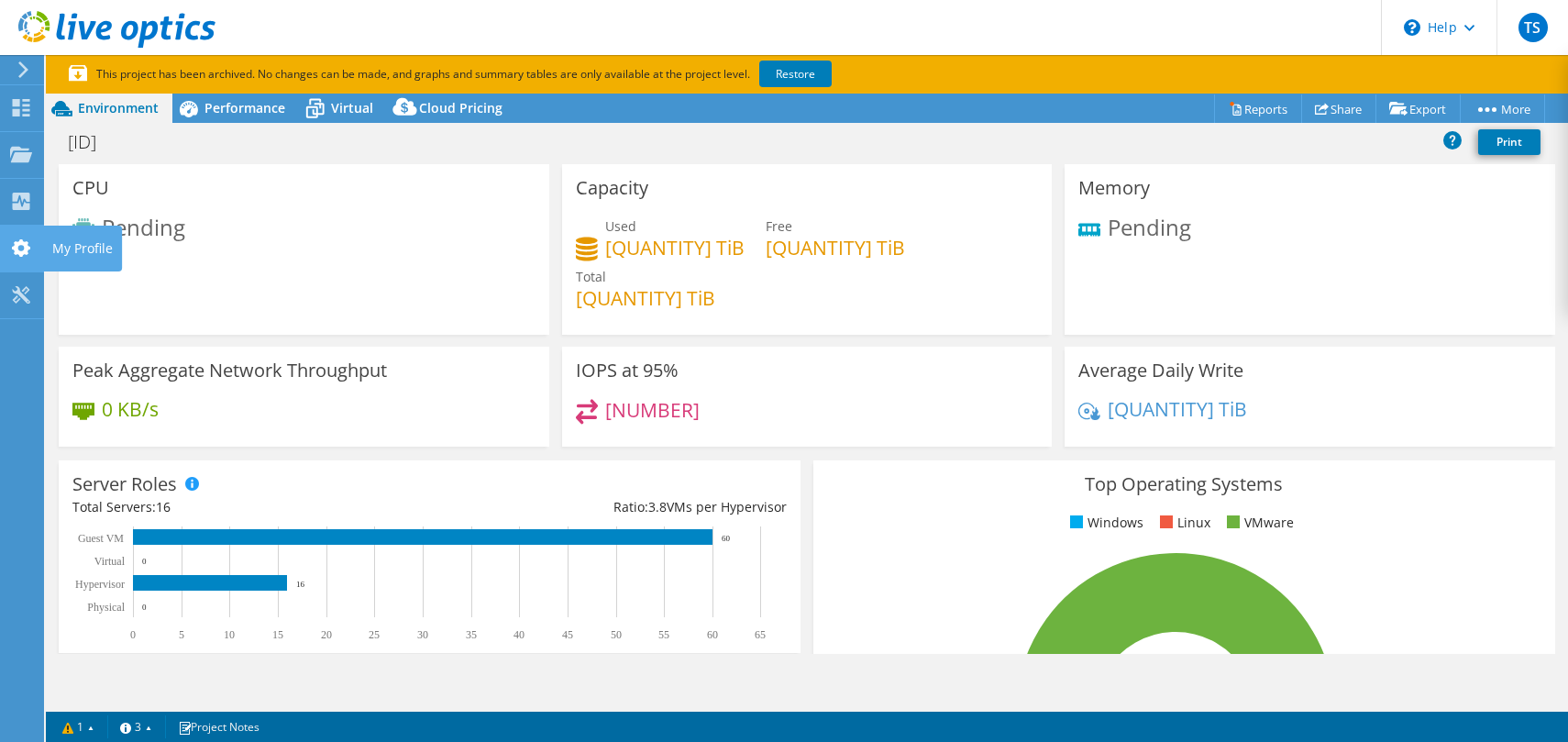 click 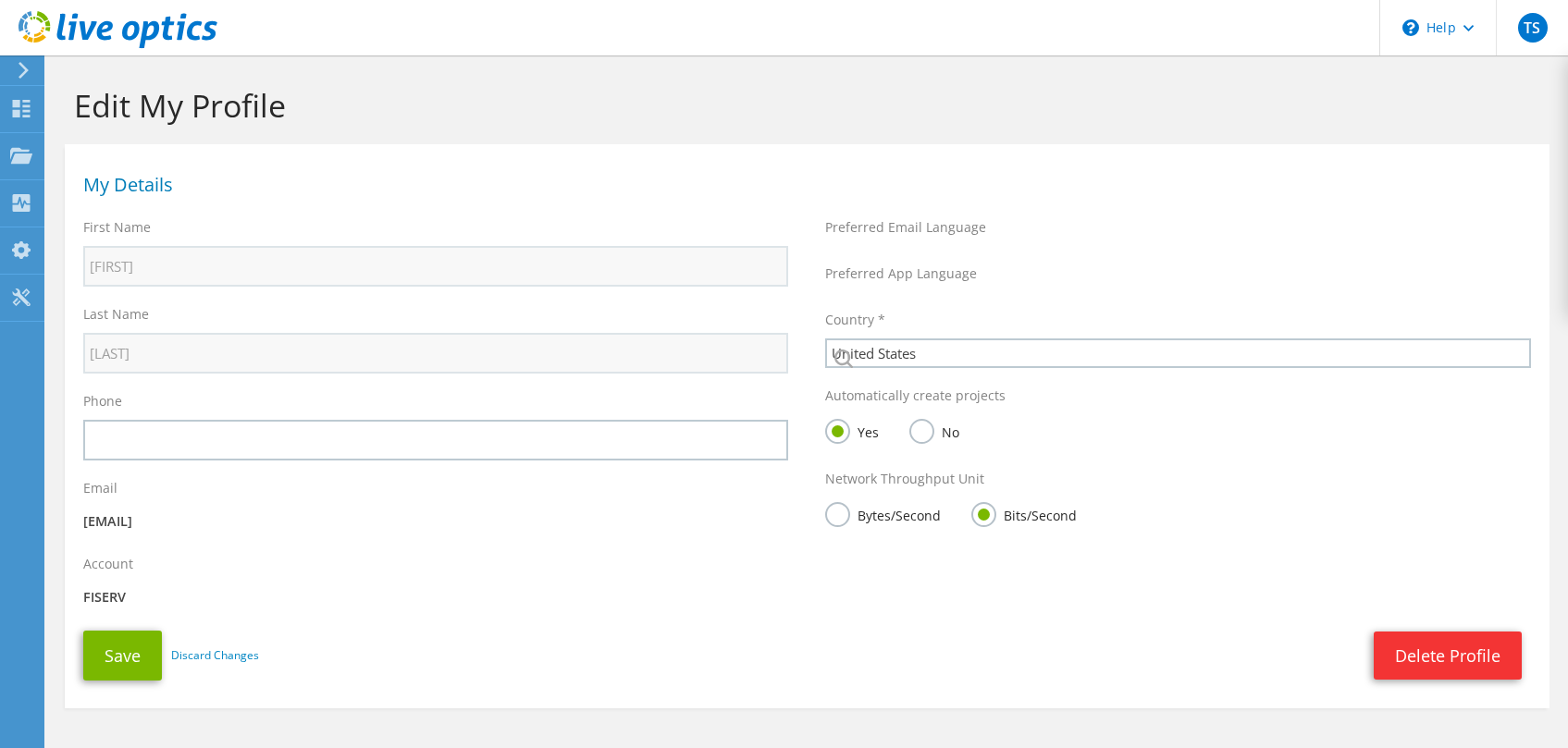 select on "224" 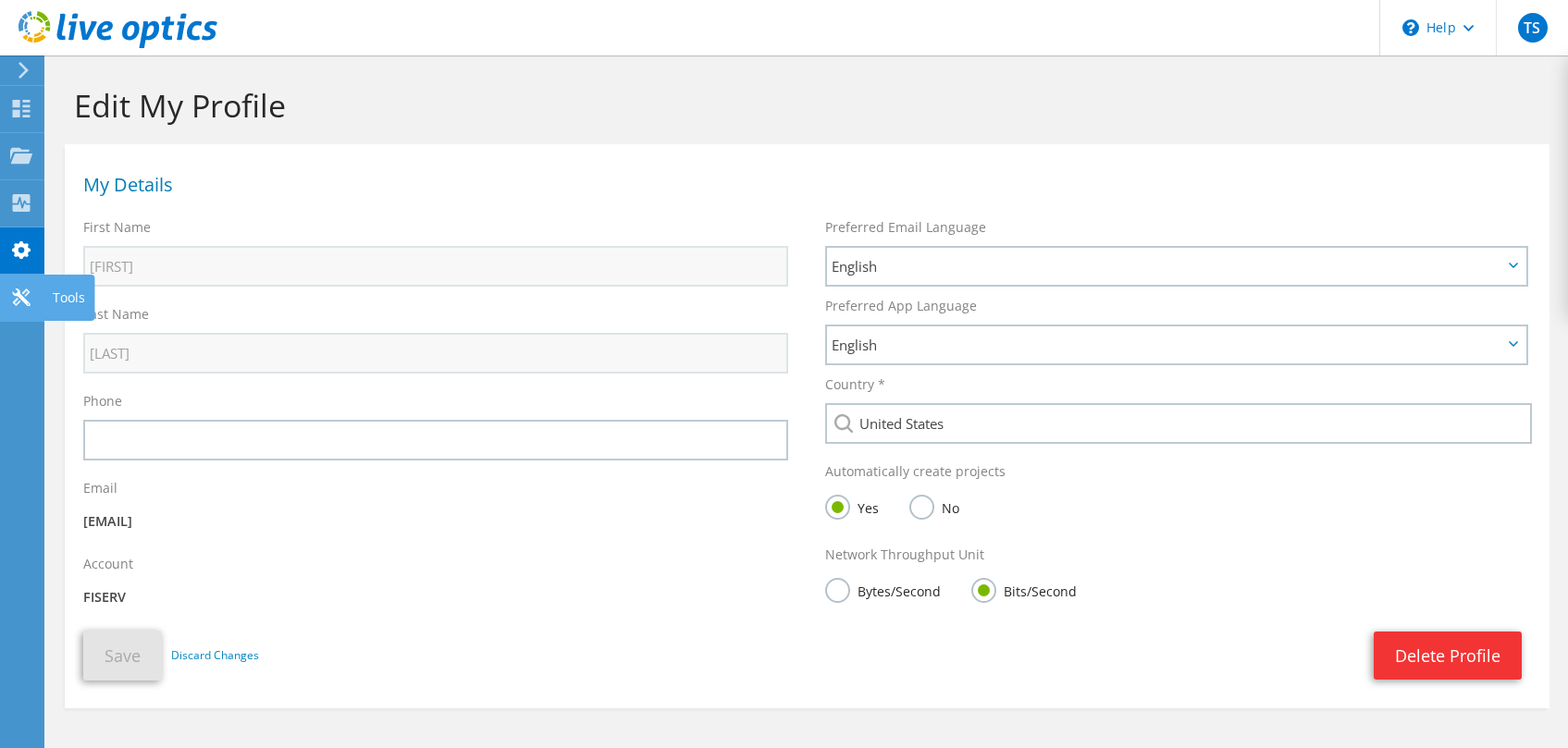click 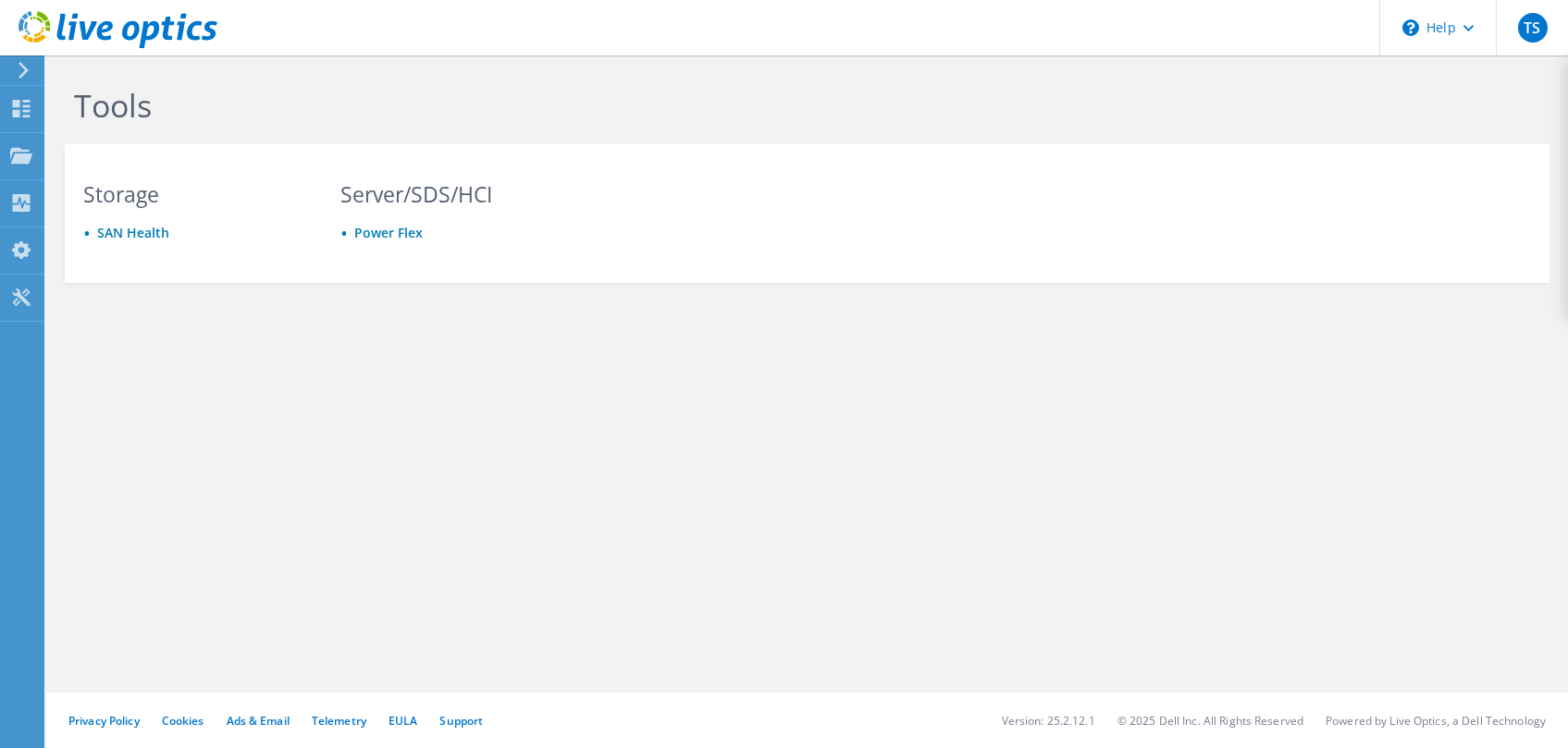 scroll, scrollTop: 0, scrollLeft: 0, axis: both 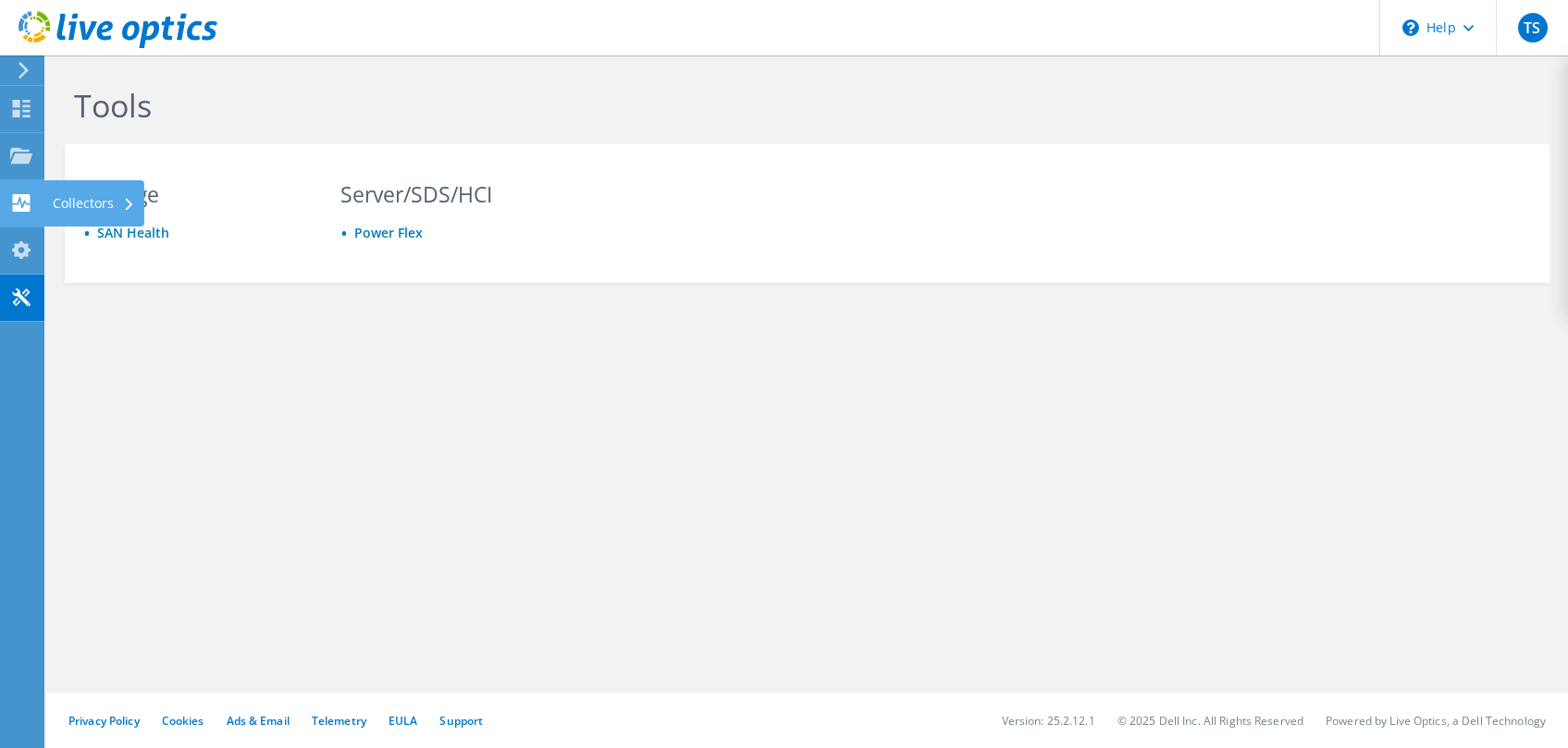click 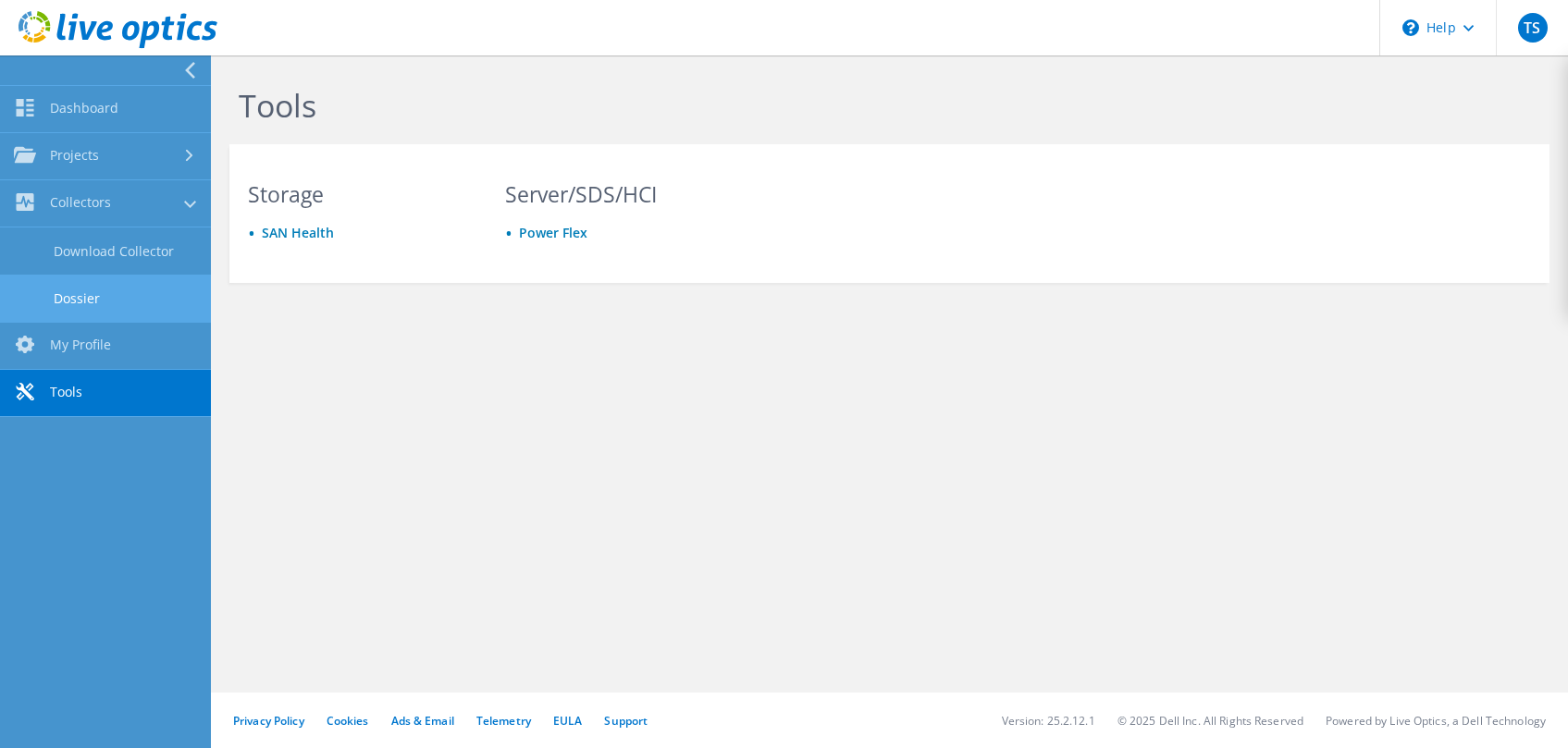 click on "Dossier" at bounding box center (105, 298) 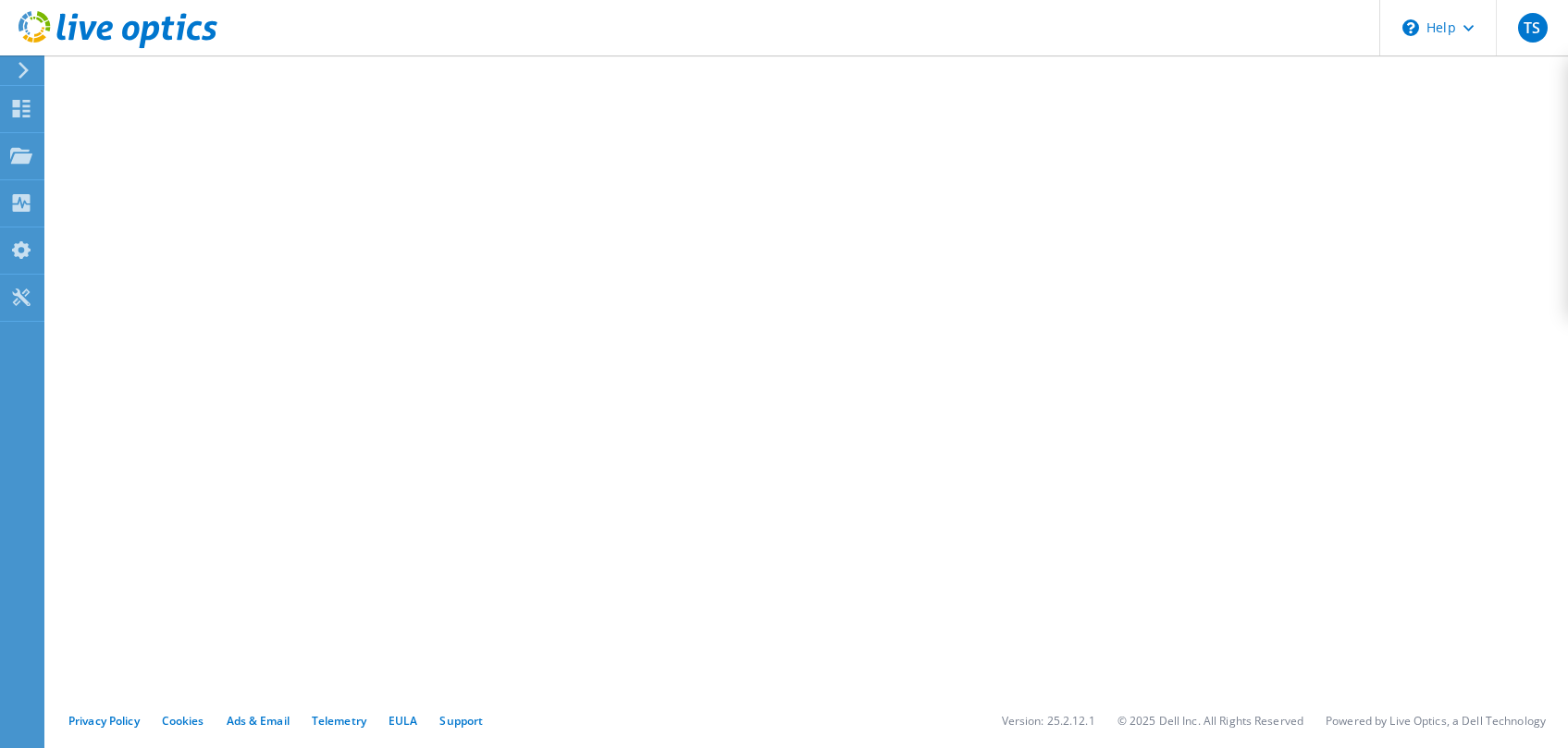 scroll, scrollTop: 0, scrollLeft: 0, axis: both 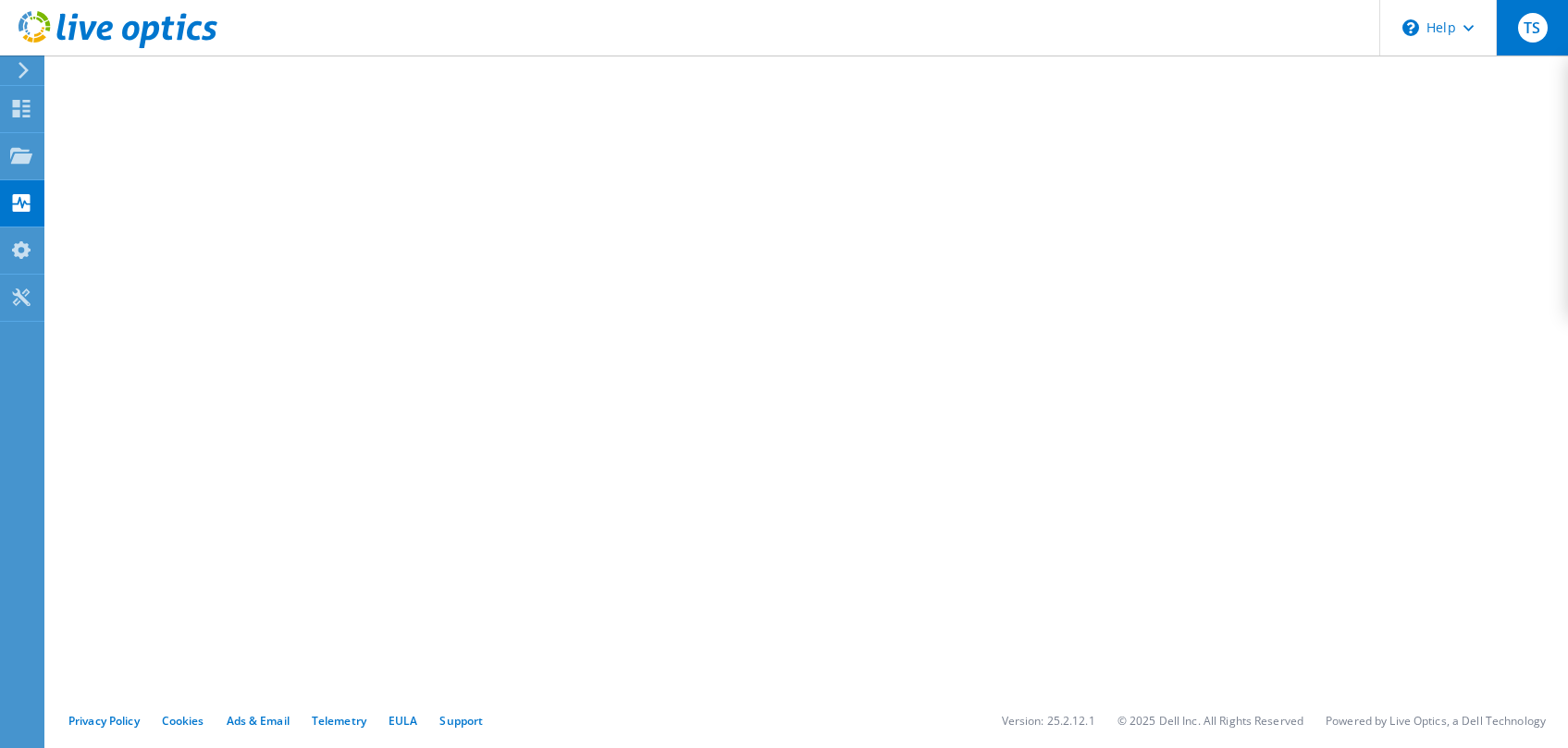 drag, startPoint x: 1528, startPoint y: 30, endPoint x: 1528, endPoint y: 43, distance: 13 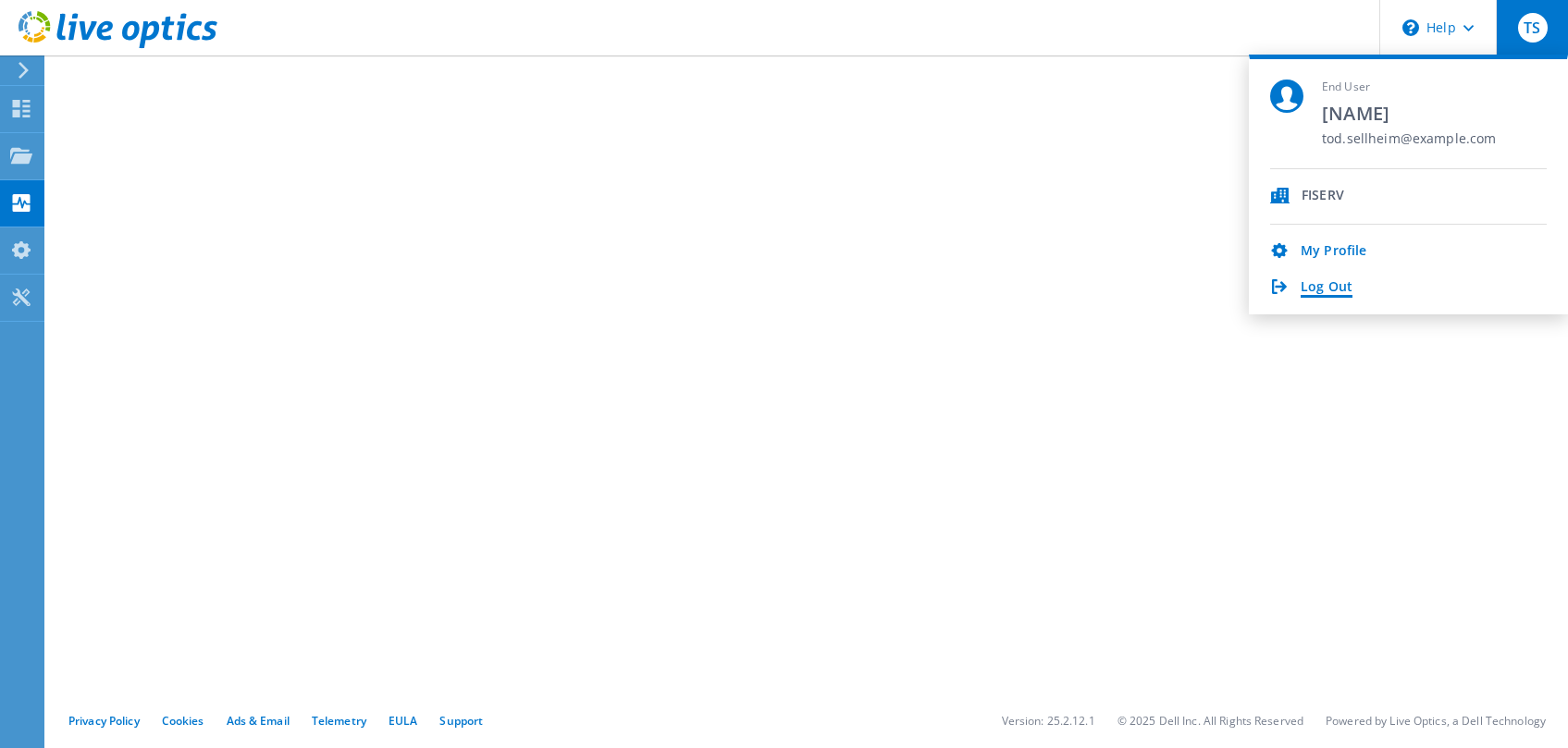 click on "Log Out" at bounding box center [1327, 288] 